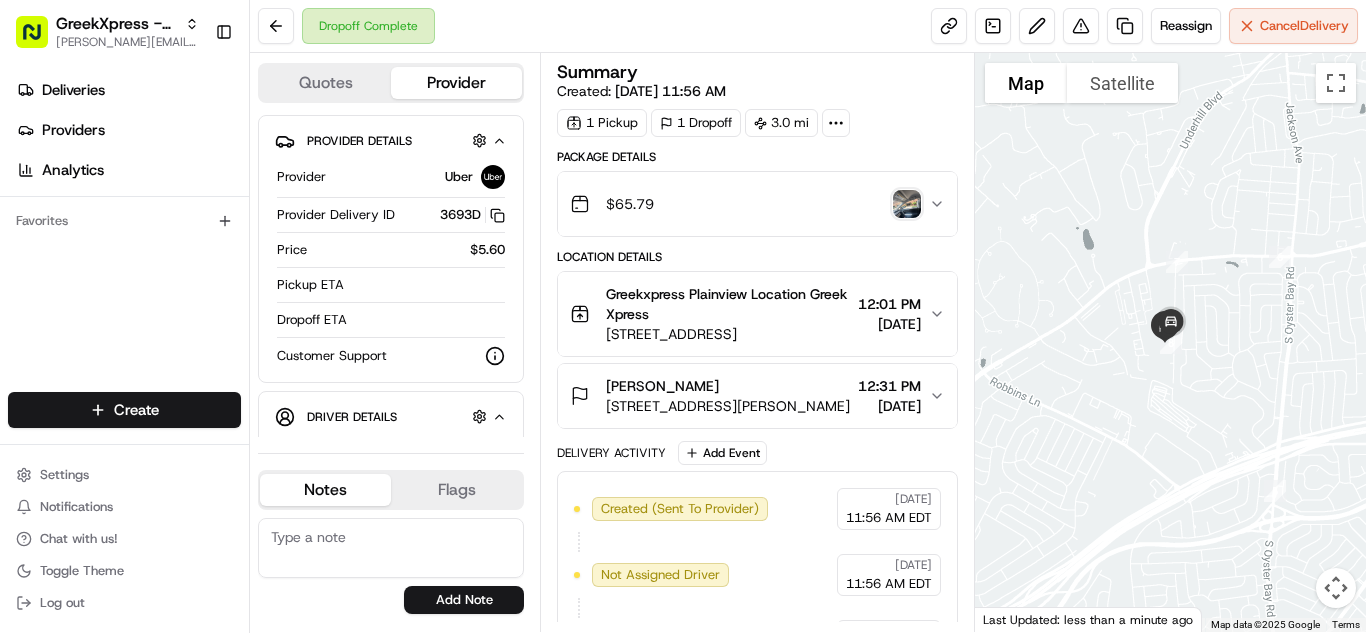 click on "GreekXpress - Plainview [EMAIL_ADDRESS][DOMAIN_NAME] Toggle Sidebar Deliveries Providers Analytics Favorites Main Menu Members & Organization Organization Users Roles Preferences Customization Tracking Orchestration Automations Dispatch Strategy Locations Pickup Locations Dropoff Locations Billing Billing Refund Requests Integrations Notification Triggers Webhooks API Keys Request Logs Create Settings Notifications Chat with us! Toggle Theme Log out Dropoff Complete Reassign Cancel  Delivery Quotes Provider Provider Details Hidden ( 1 ) Provider Uber   Provider Delivery ID 3693D Copy  del_tEXzGcinR8GN7DMoDZNpPQ 3693D Price $5.60 Pickup ETA Dropoff ETA Customer Support Driver Details Hidden ( 5 ) Name [PERSON_NAME] Pickup Phone Number +1 312 766 6835 ext. 35596514 Dropoff Phone Number [PHONE_NUMBER] Tip $10.72 Type car Make Toyota Model RAV4 Color white License Plate Number ***6844 Notes Flags [EMAIL_ADDRESS][DOMAIN_NAME] Add Note [EMAIL_ADDRESS][DOMAIN_NAME] Add Flag Summary Created:   [DATE] 11:56 AM 1   Pickup 1" at bounding box center [683, 316] 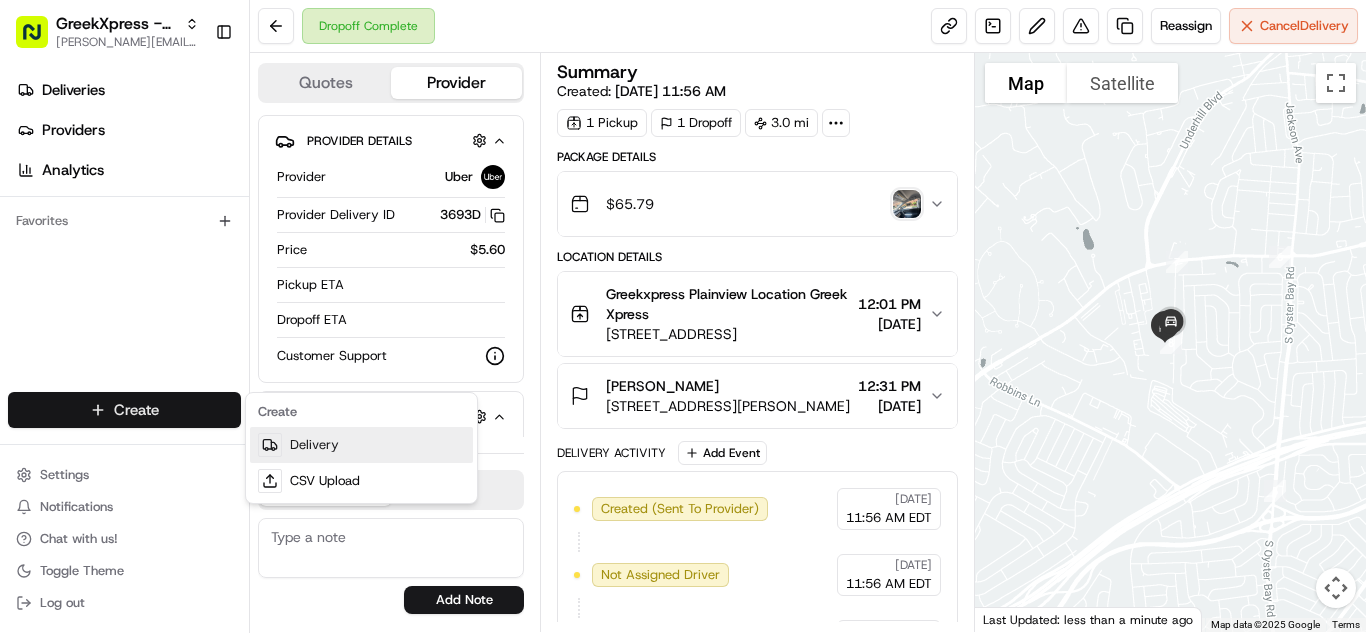 click on "Delivery" at bounding box center (361, 445) 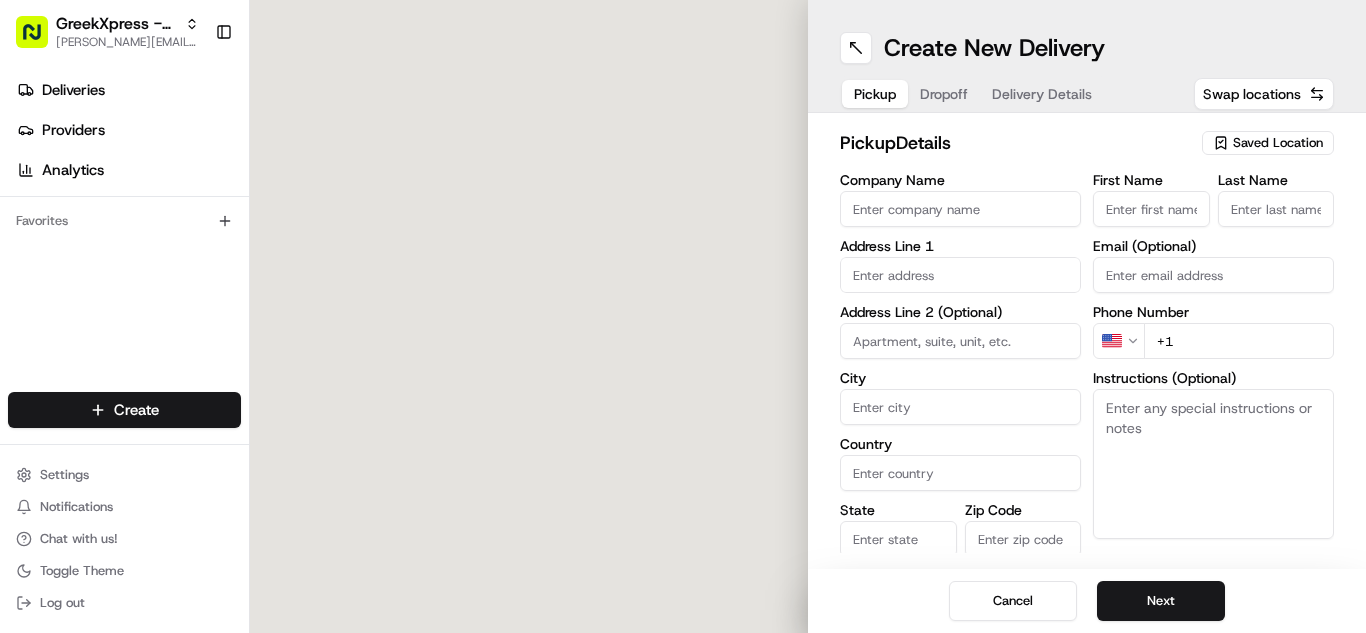 click on "Saved Location" at bounding box center (1278, 143) 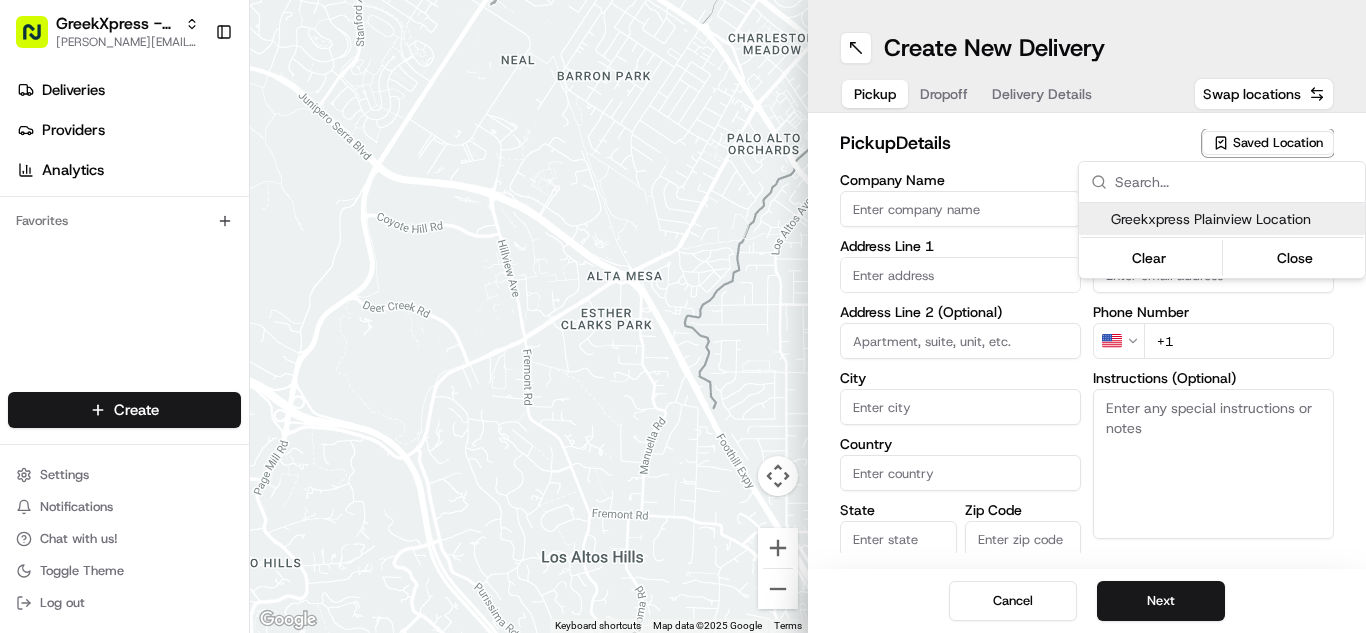click on "Greekxpress Plainview Location" at bounding box center (1234, 219) 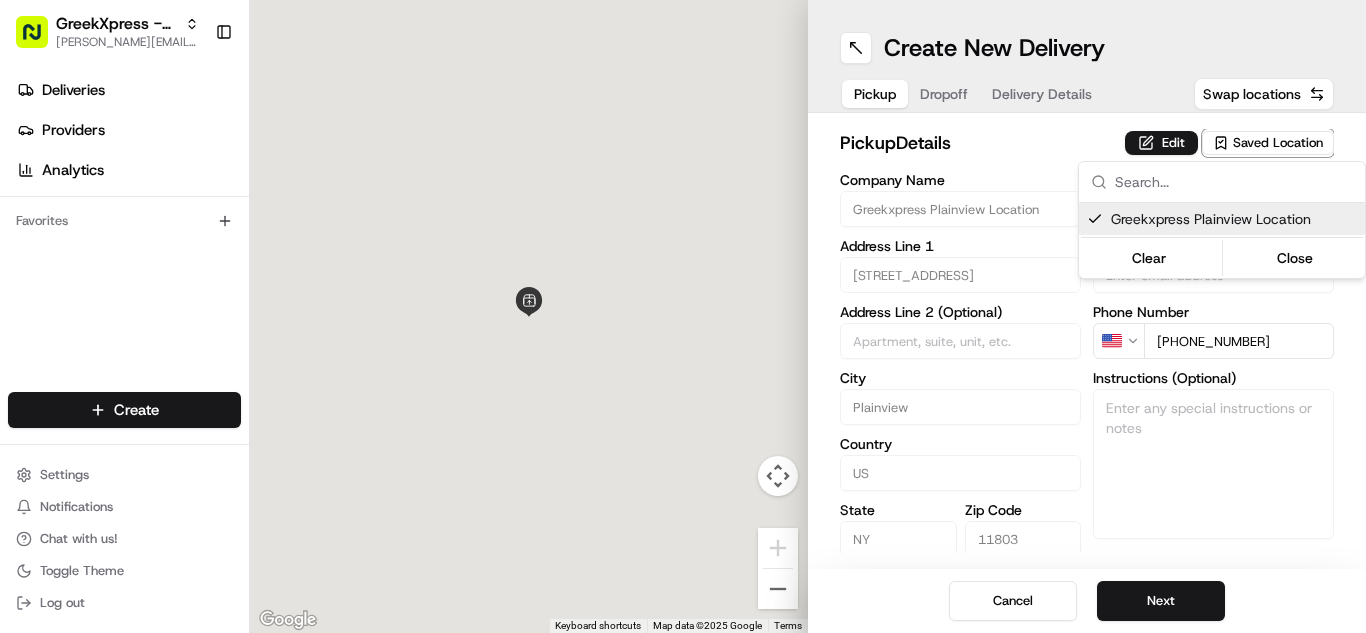click on "GreekXpress - Plainview [EMAIL_ADDRESS][DOMAIN_NAME] Toggle Sidebar Deliveries Providers Analytics Favorites Main Menu Members & Organization Organization Users Roles Preferences Customization Tracking Orchestration Automations Dispatch Strategy Locations Pickup Locations Dropoff Locations Billing Billing Refund Requests Integrations Notification Triggers Webhooks API Keys Request Logs Create Settings Notifications Chat with us! Toggle Theme Log out To navigate the map with touch gestures double-tap and hold your finger on the map, then drag the map. ← Move left → Move right ↑ Move up ↓ Move down + Zoom in - Zoom out Home Jump left by 75% End Jump right by 75% Page Up Jump up by 75% Page Down Jump down by 75% Keyboard shortcuts Map Data Map data ©2025 Google Map data ©2025 Google 2 m  Click to toggle between metric and imperial units Terms Report a map error Create New Delivery Pickup Dropoff Delivery Details Swap locations pickup  Details  Edit Saved Location Company Name Address Line 1 US" at bounding box center (683, 316) 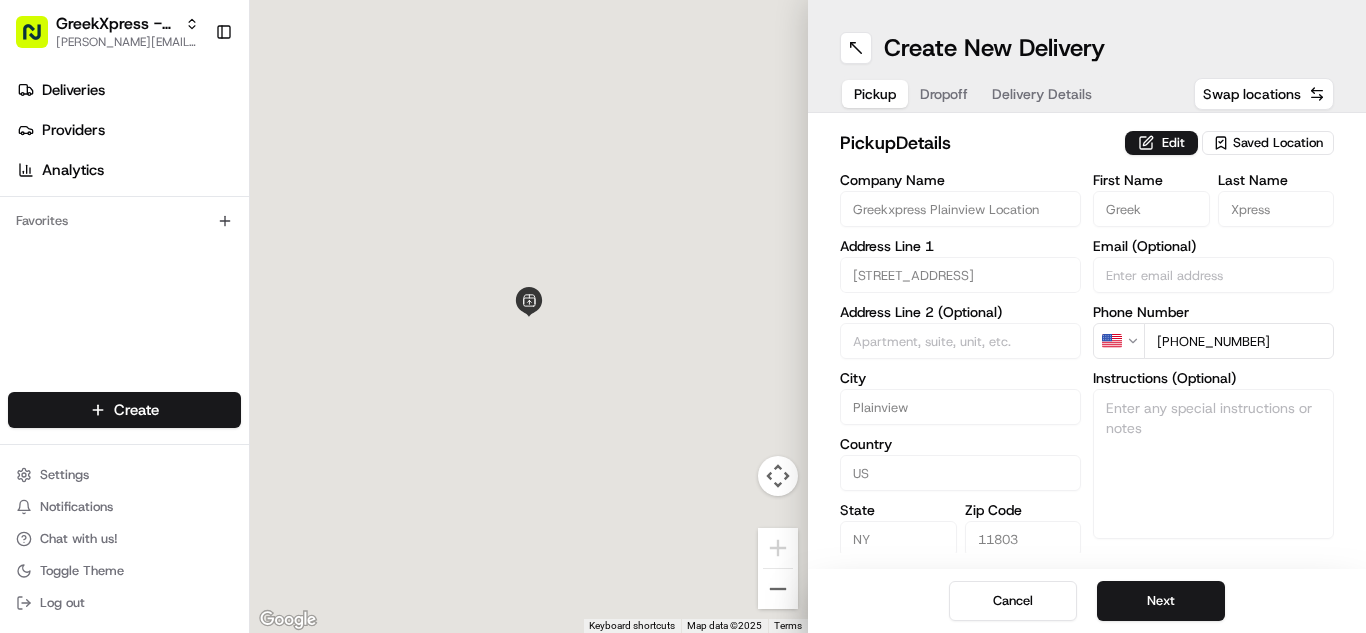 click on "Next" at bounding box center [1161, 601] 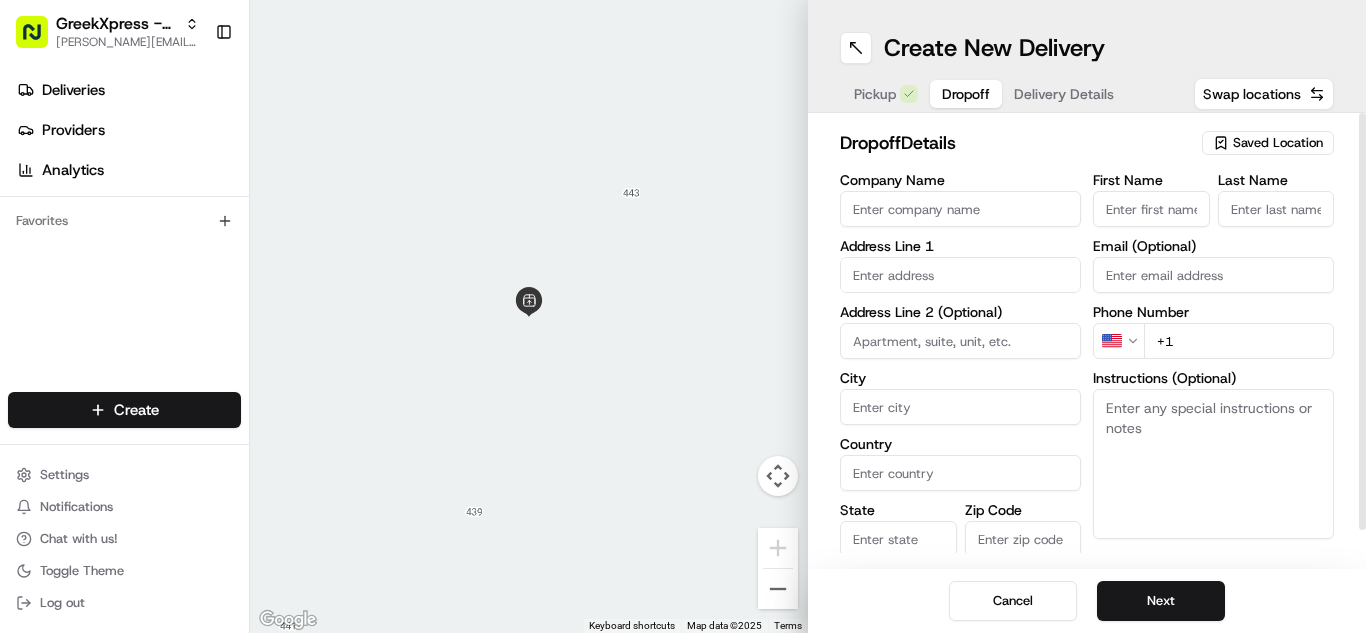 click on "First Name" at bounding box center (1151, 209) 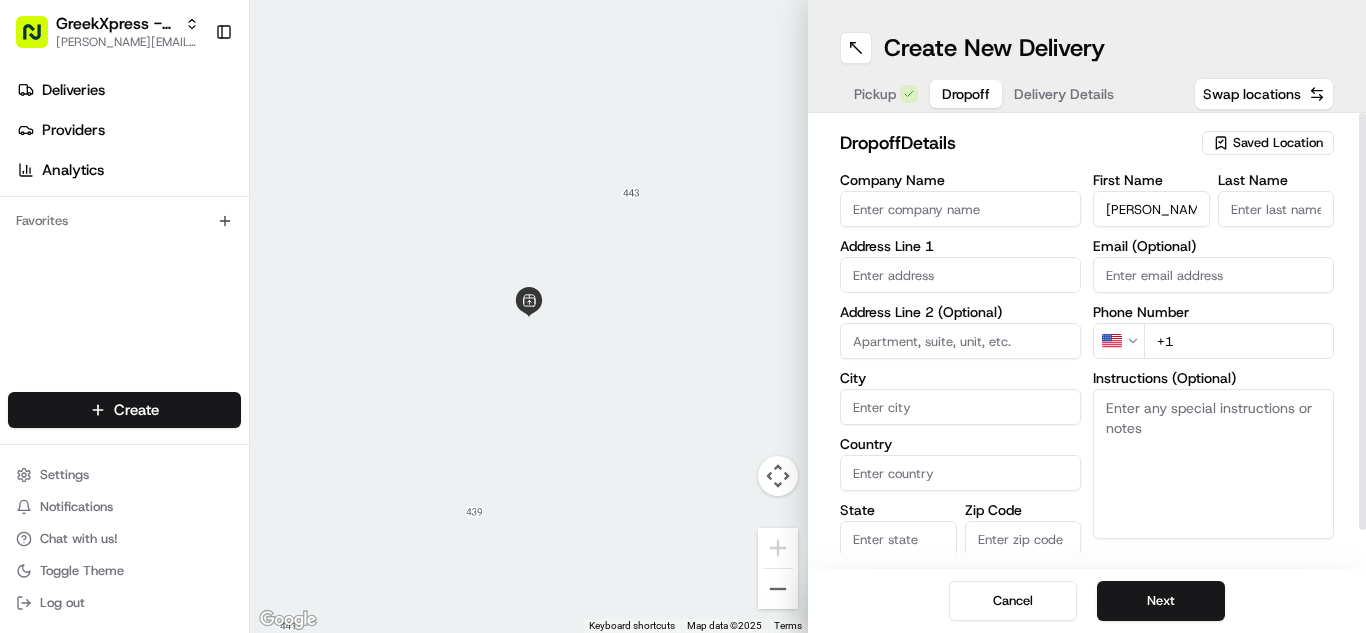 scroll, scrollTop: 10, scrollLeft: 0, axis: vertical 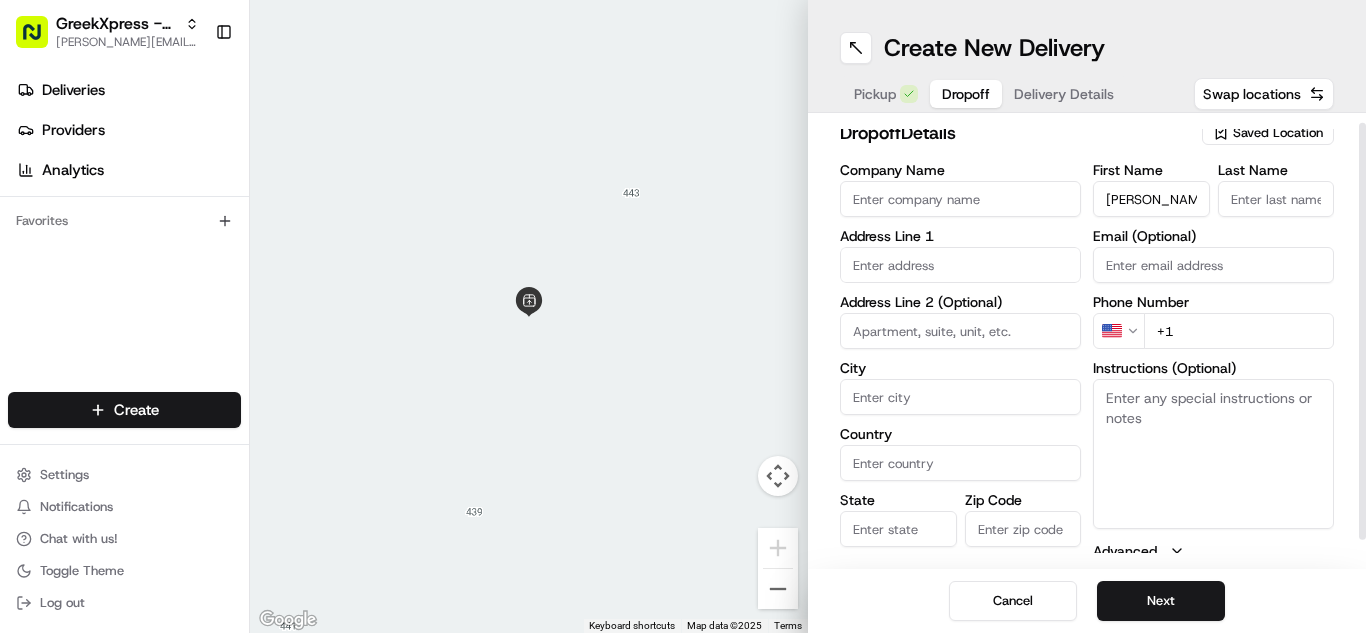 type on "[PERSON_NAME]" 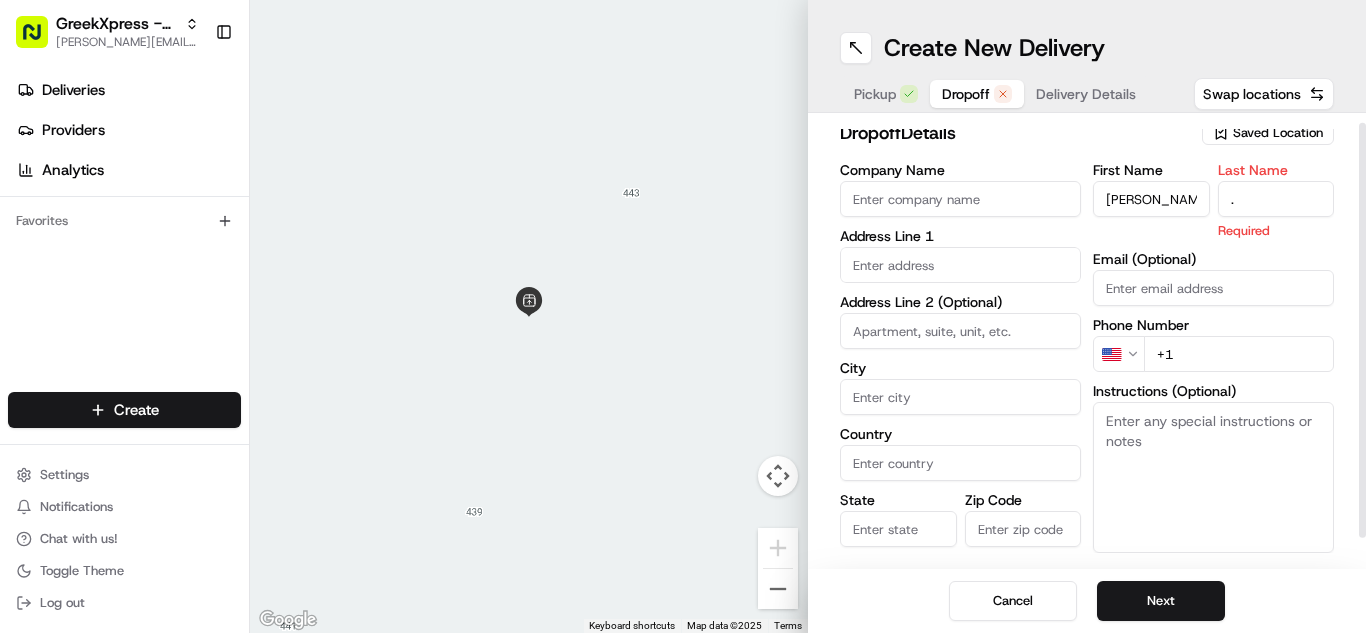 type on "." 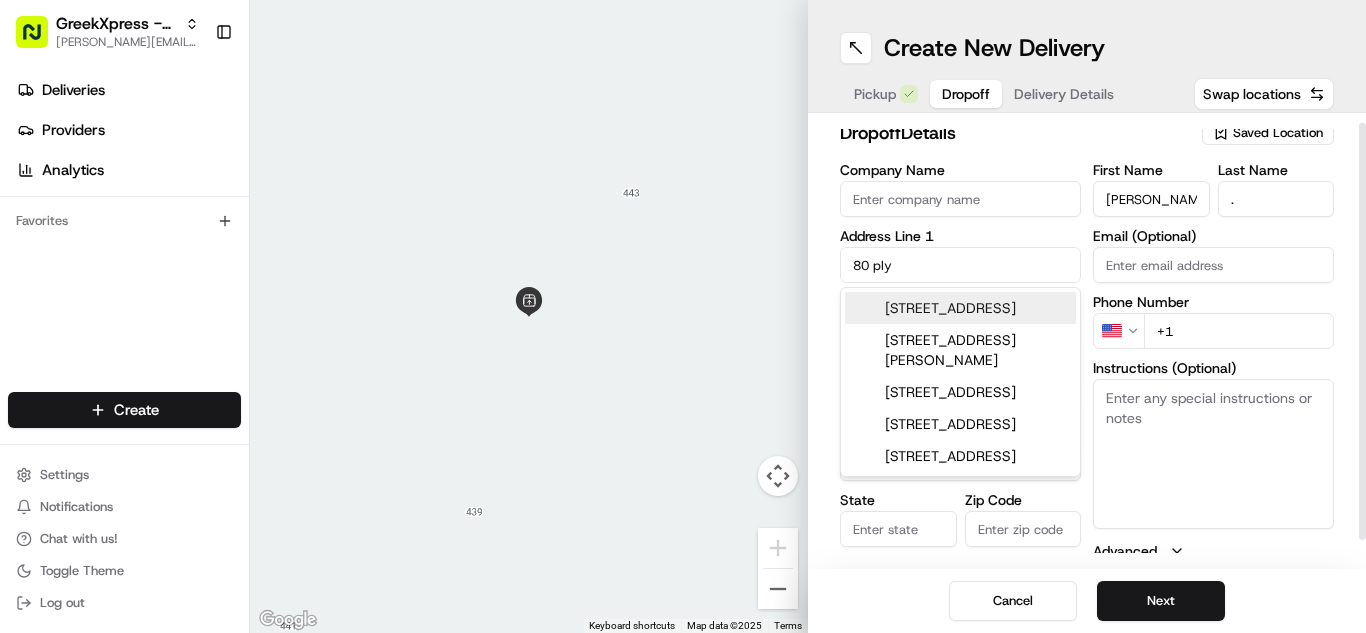 click on "[STREET_ADDRESS]" at bounding box center (960, 308) 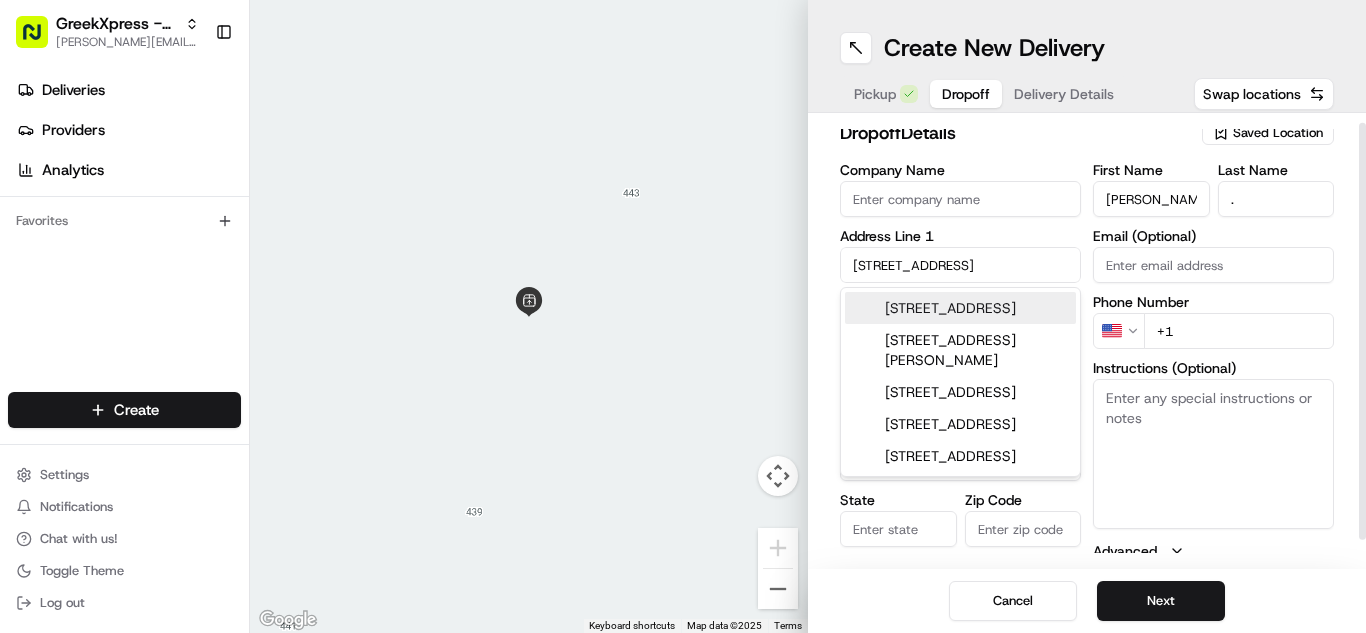 type on "[STREET_ADDRESS]" 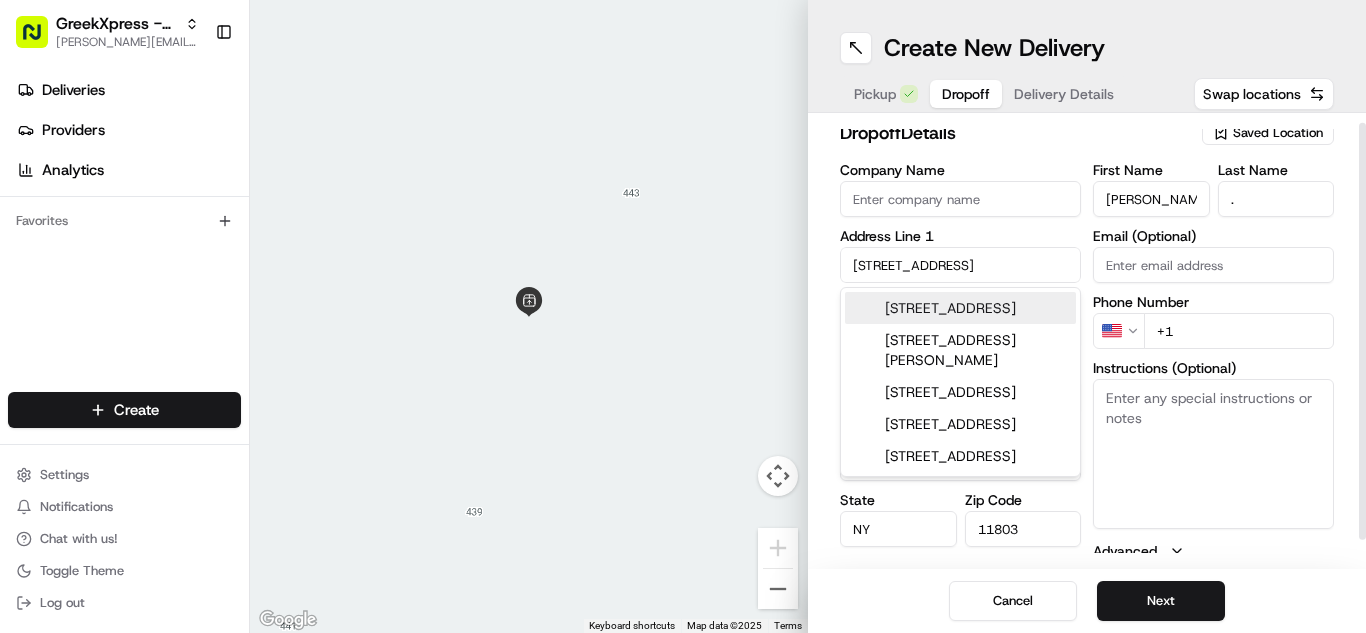 type on "[STREET_ADDRESS]" 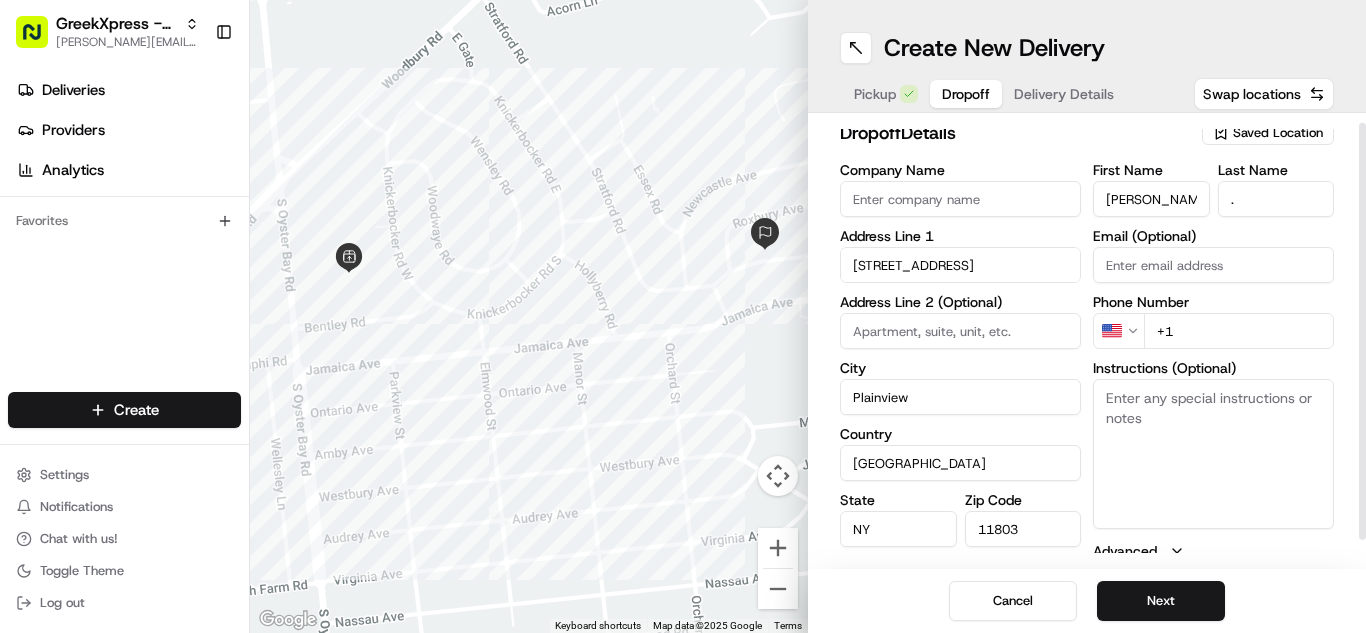 click on "+1" at bounding box center (1239, 331) 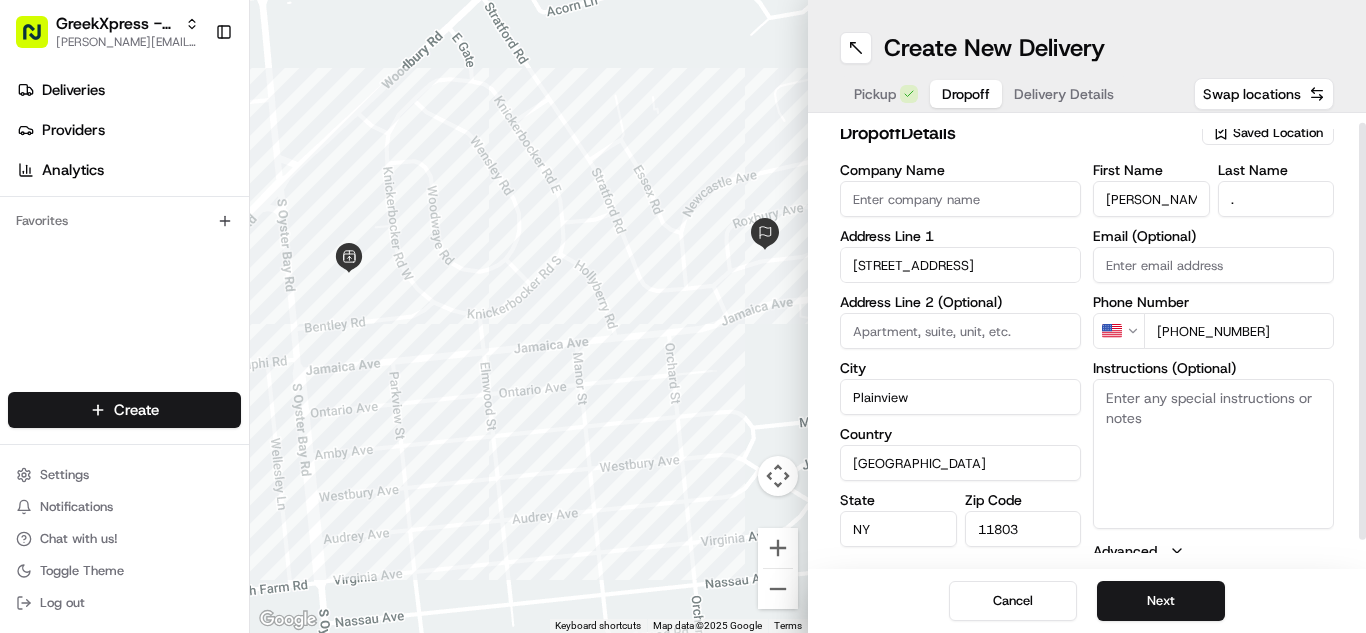 type on "[PHONE_NUMBER]" 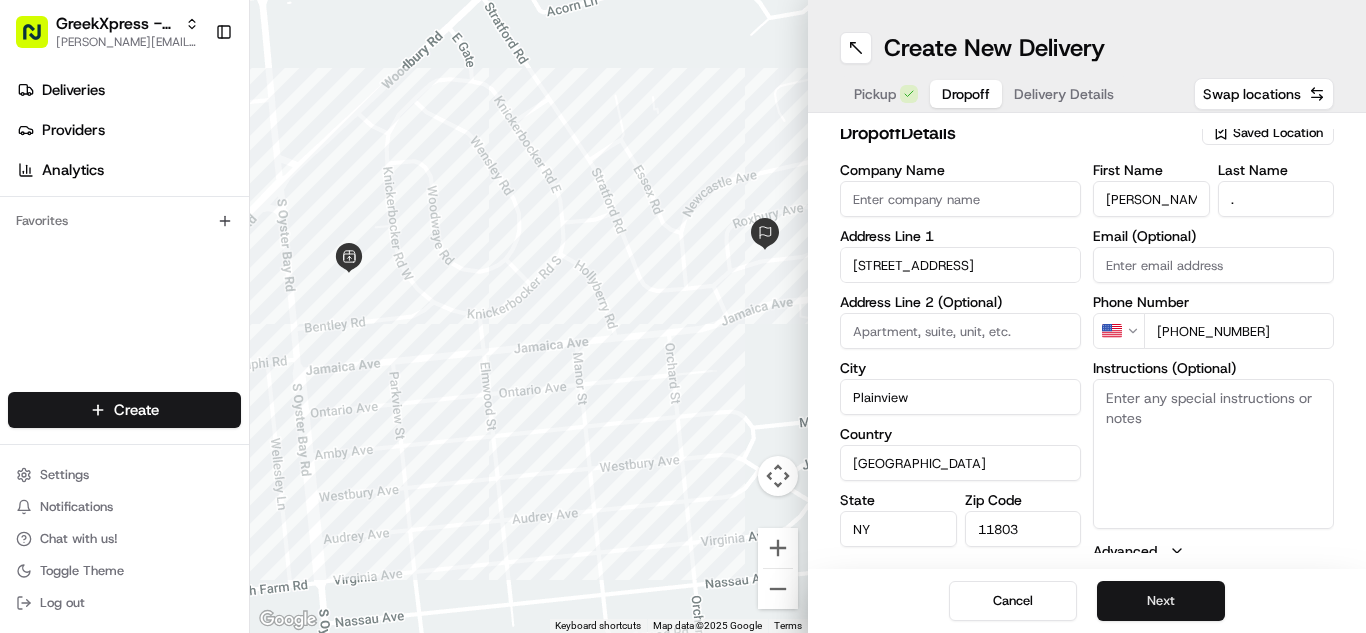 click on "Next" at bounding box center [1161, 601] 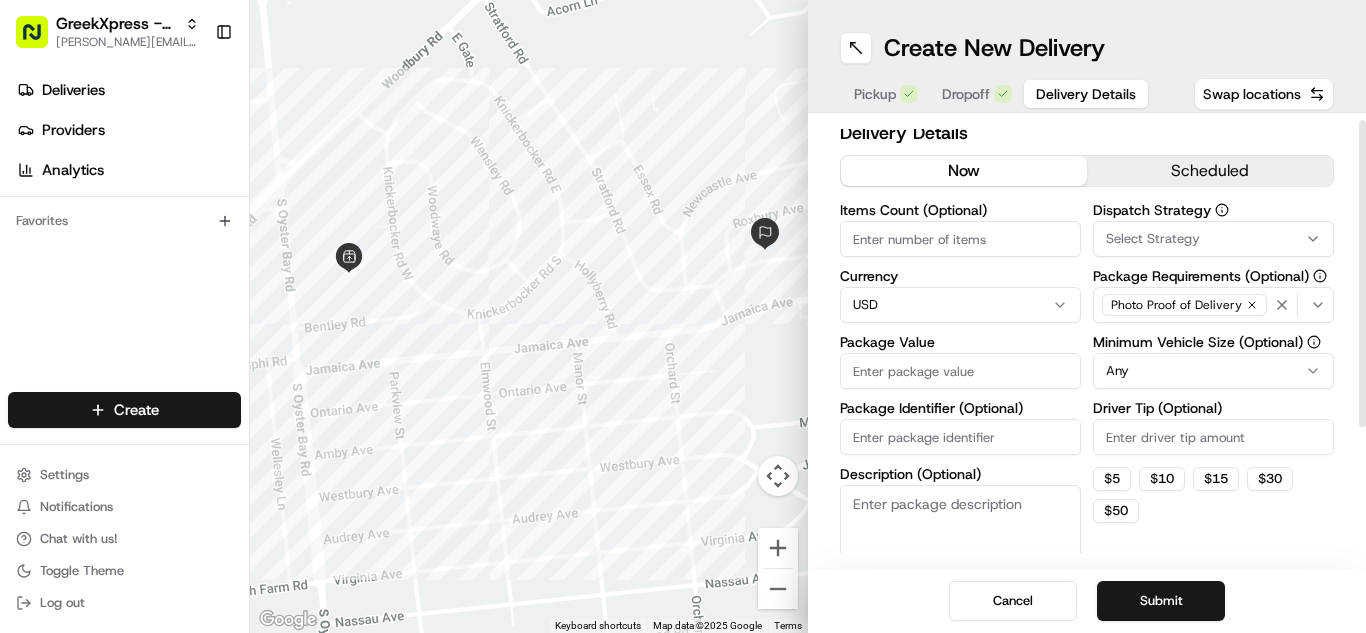 click on "Package Value" at bounding box center [960, 371] 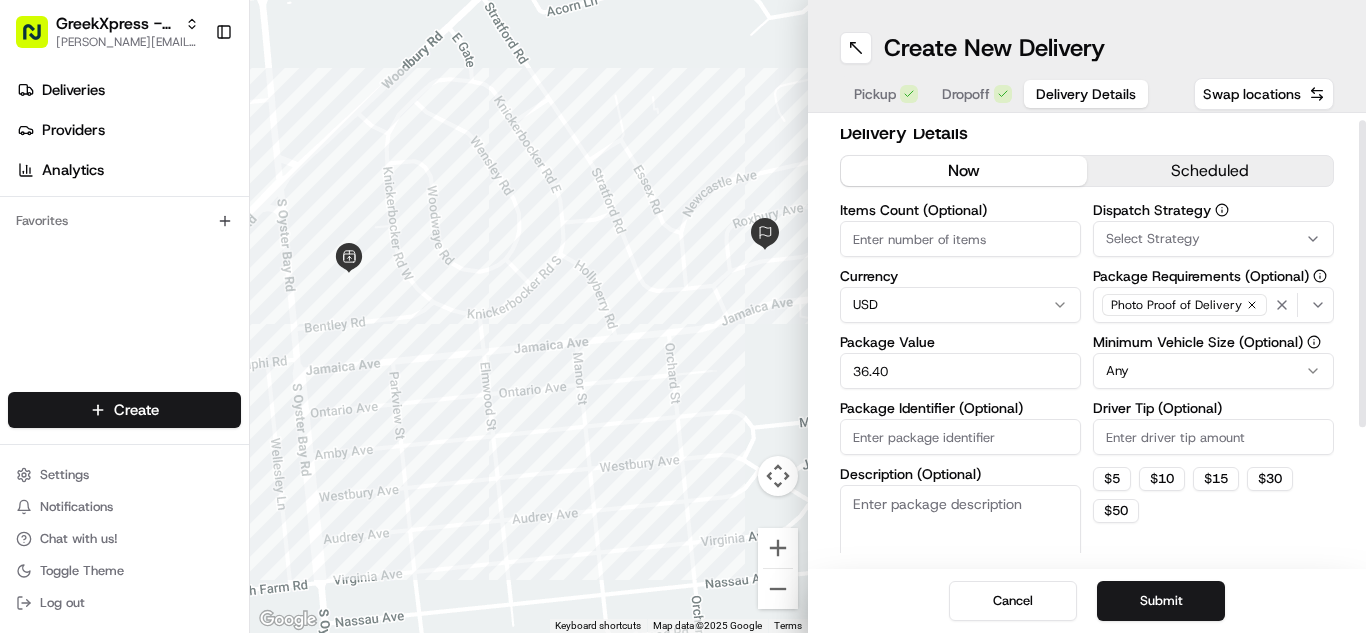 type on "36.40" 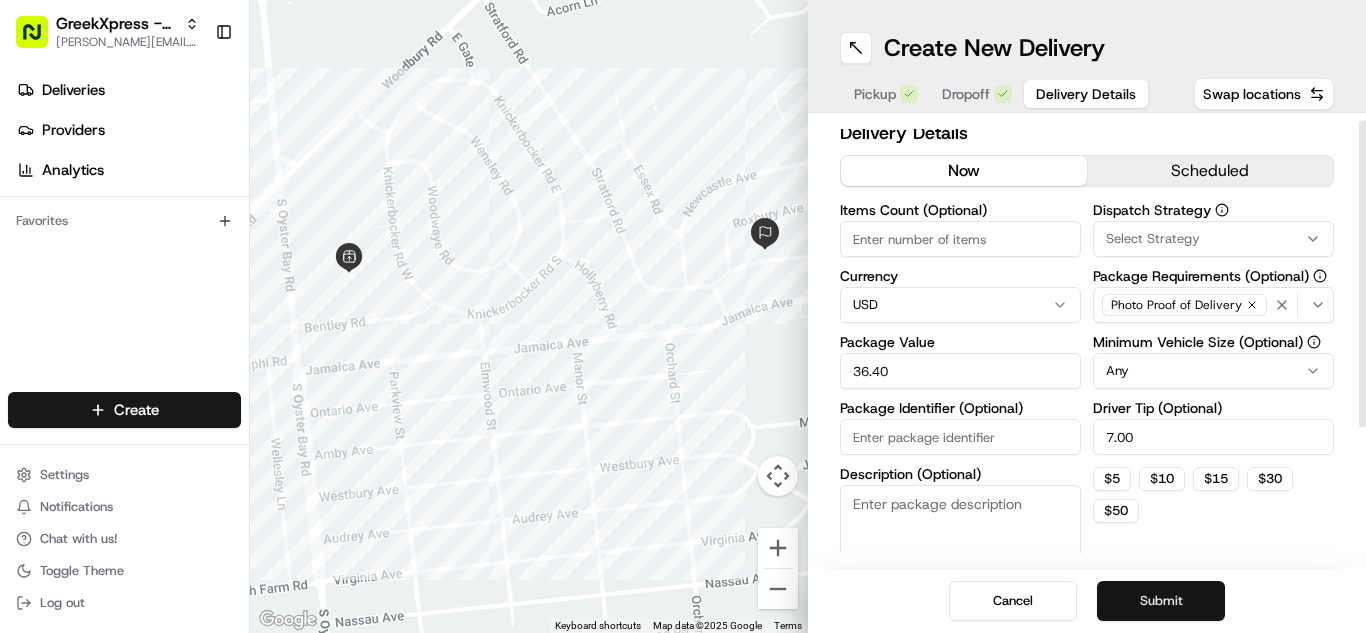 type on "7.00" 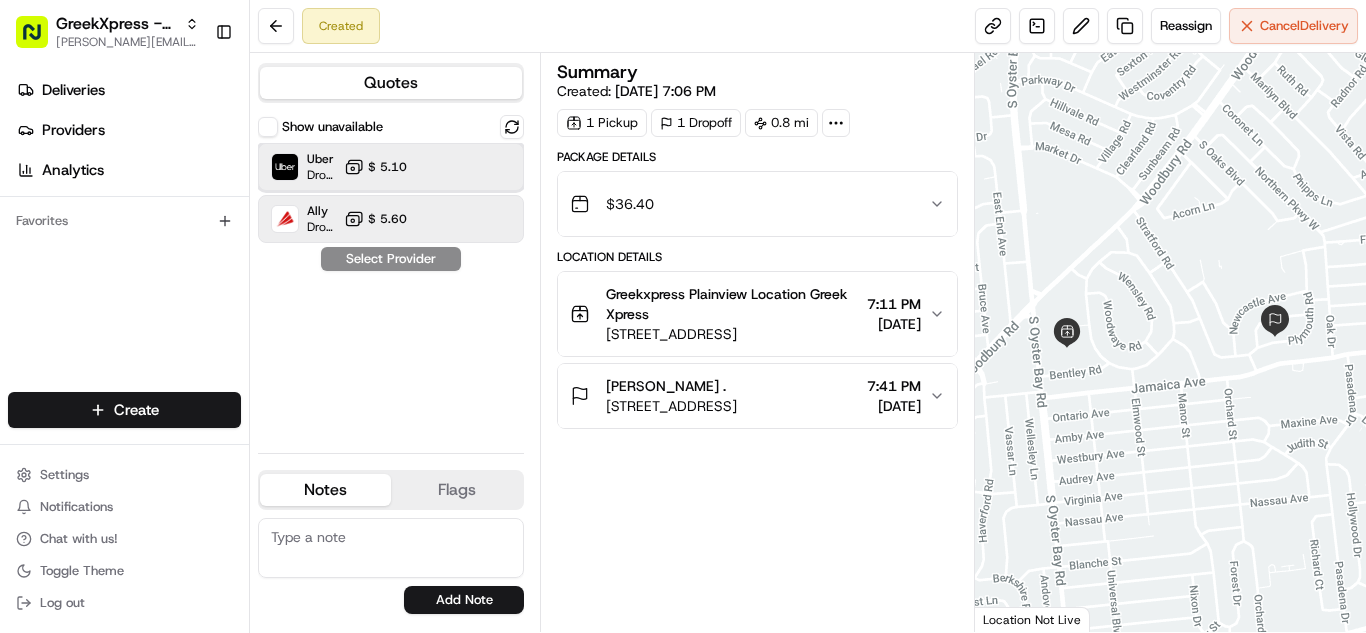 drag, startPoint x: 329, startPoint y: 167, endPoint x: 326, endPoint y: 226, distance: 59.07622 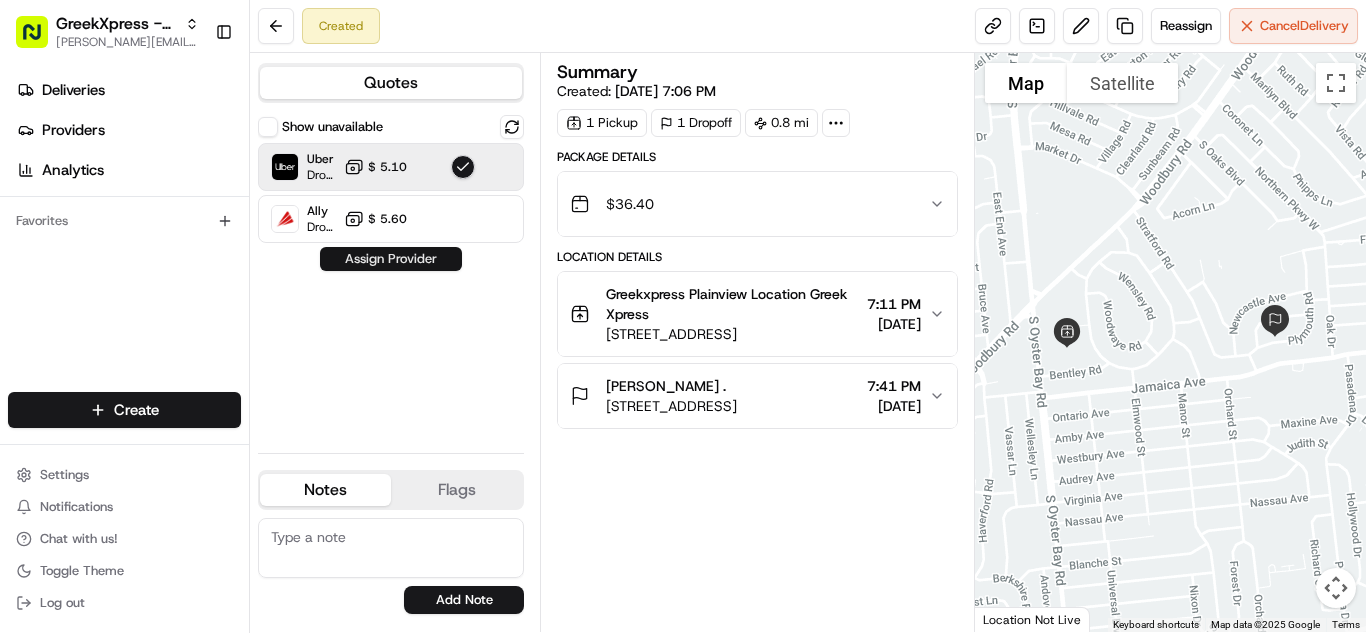 click on "Assign Provider" at bounding box center [391, 259] 